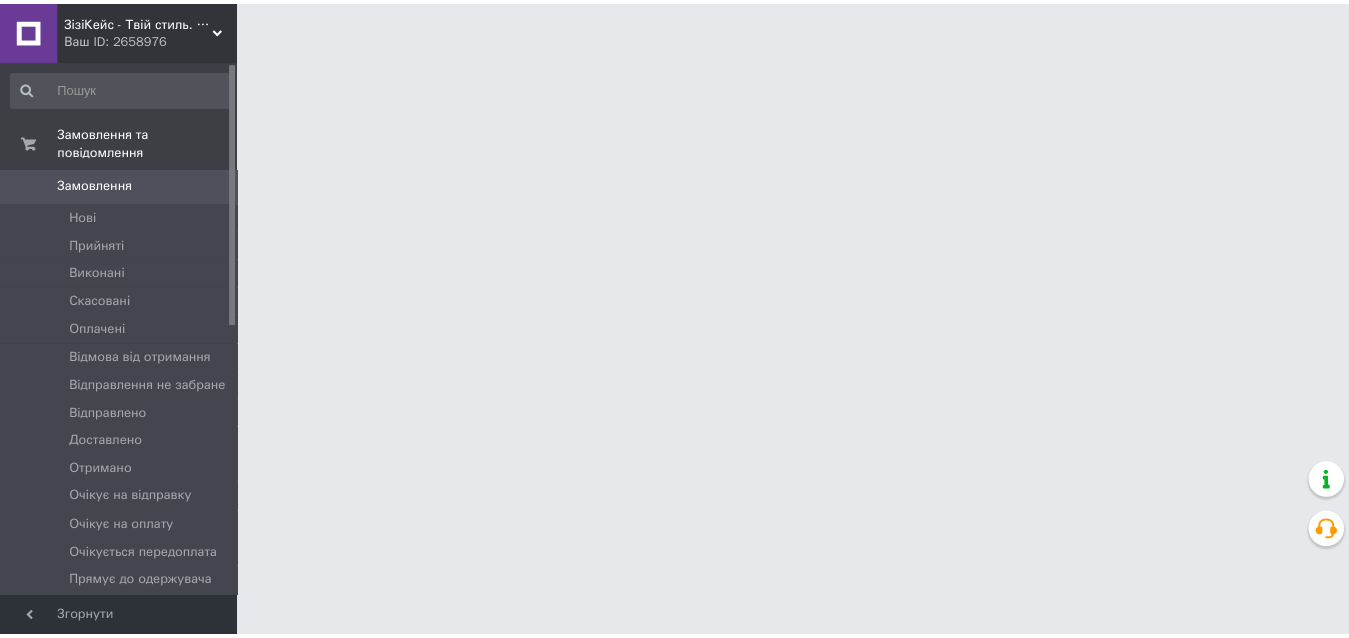 scroll, scrollTop: 0, scrollLeft: 0, axis: both 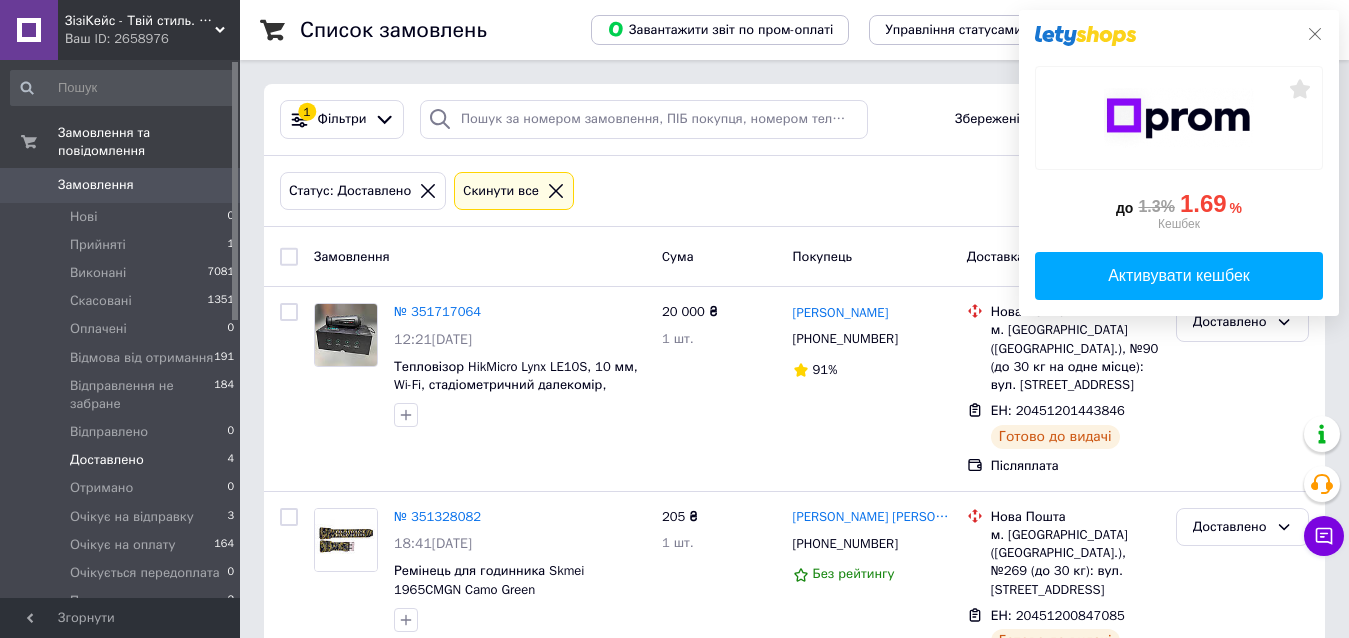 click 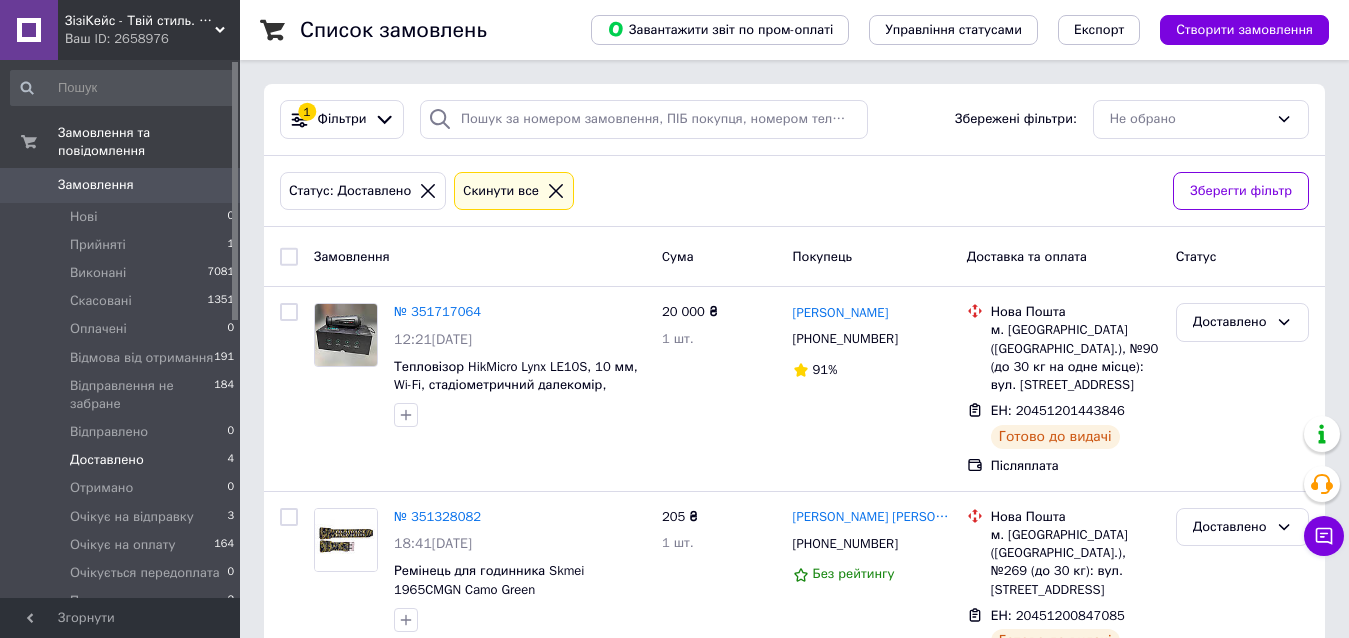 click on "Доставлено" at bounding box center (107, 460) 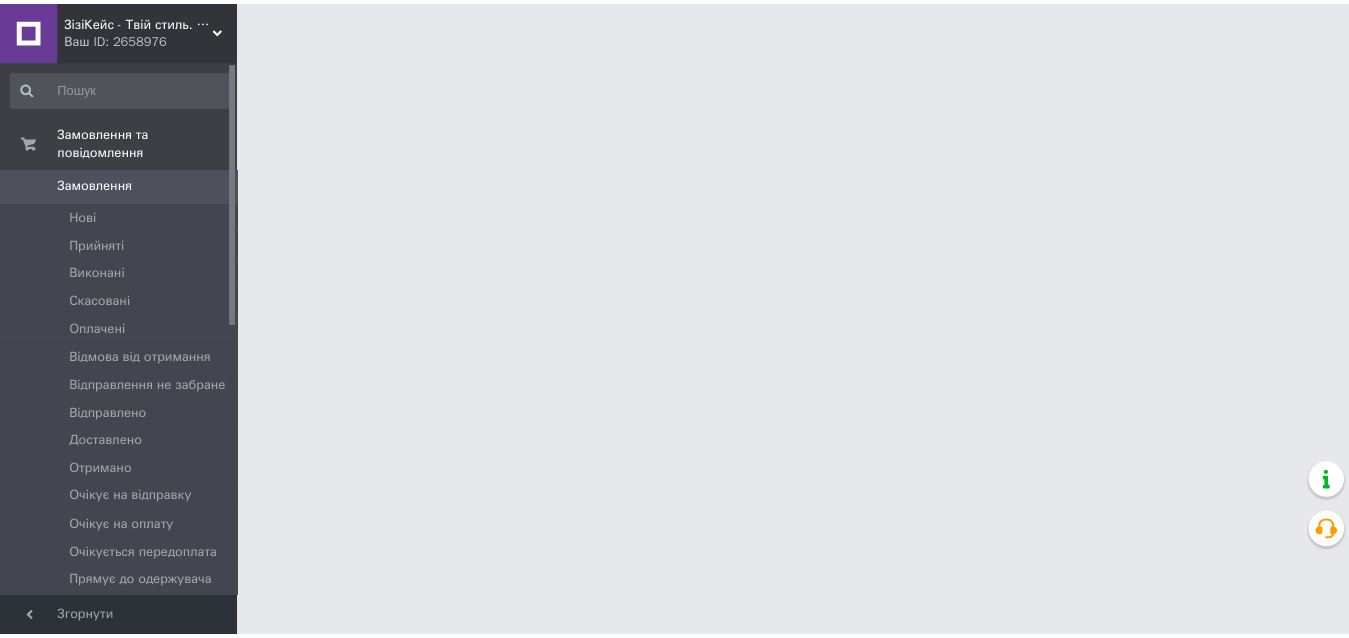 scroll, scrollTop: 0, scrollLeft: 0, axis: both 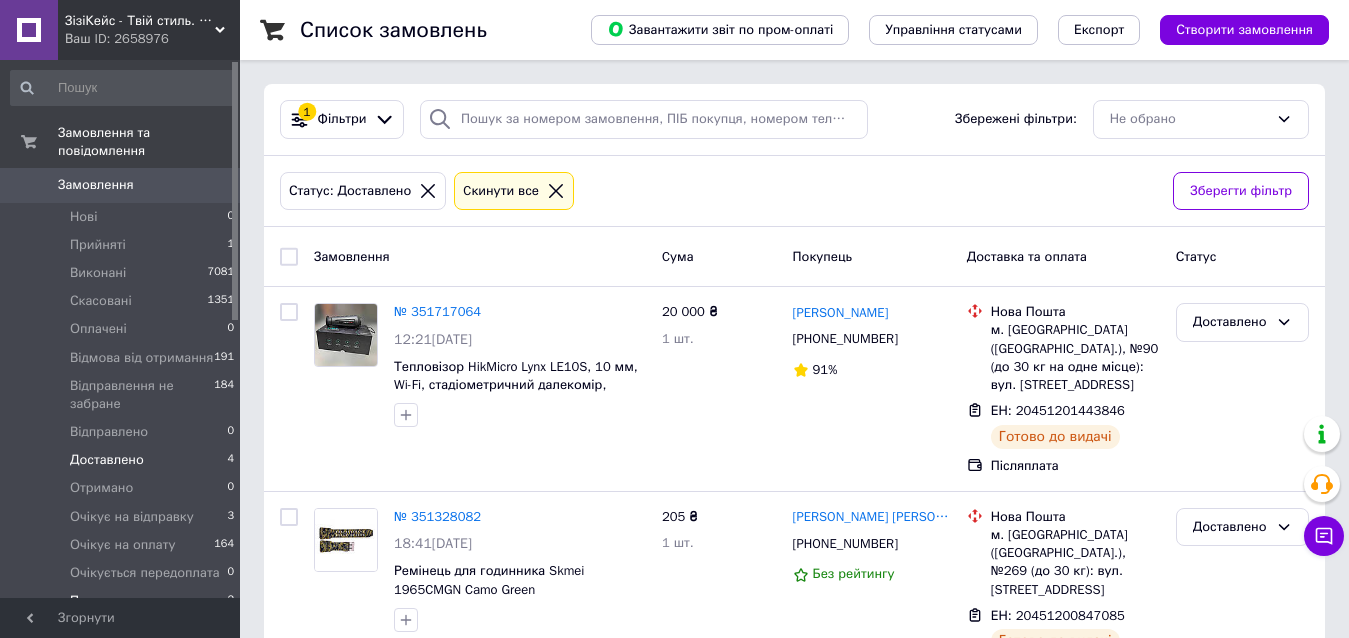 click on "Прямує до одержувача" at bounding box center [142, 601] 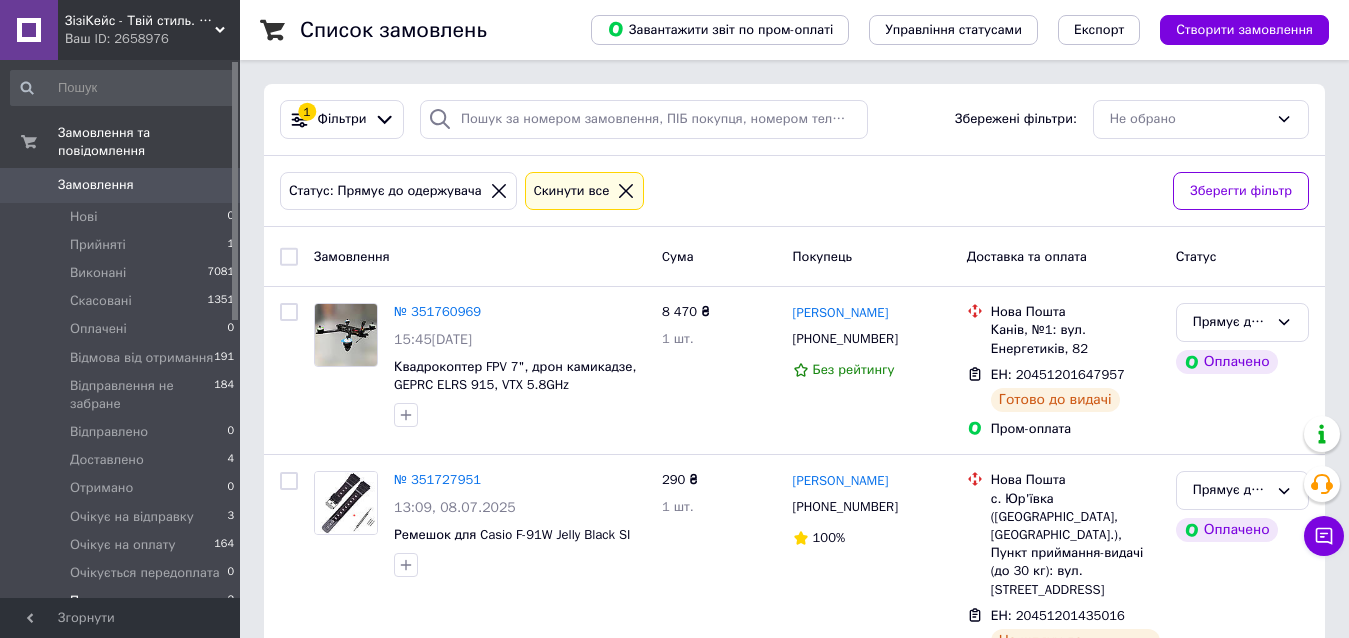 scroll, scrollTop: 79, scrollLeft: 0, axis: vertical 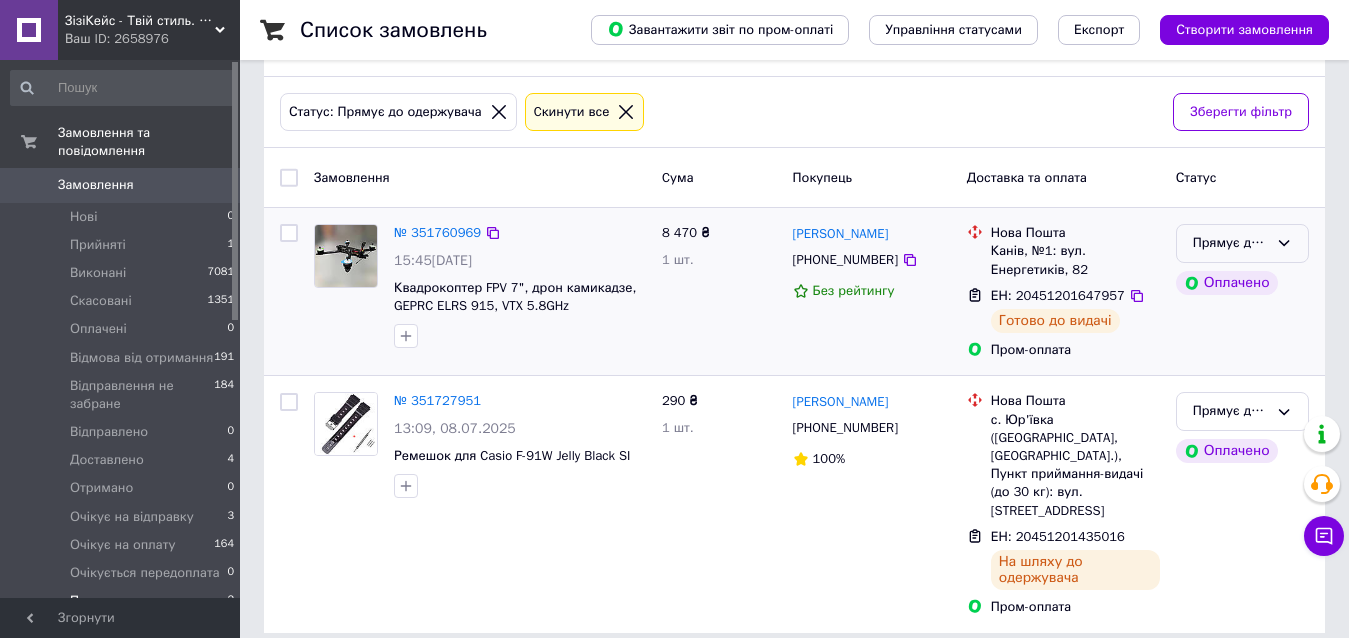 click on "Прямує до одержувача" at bounding box center [1242, 243] 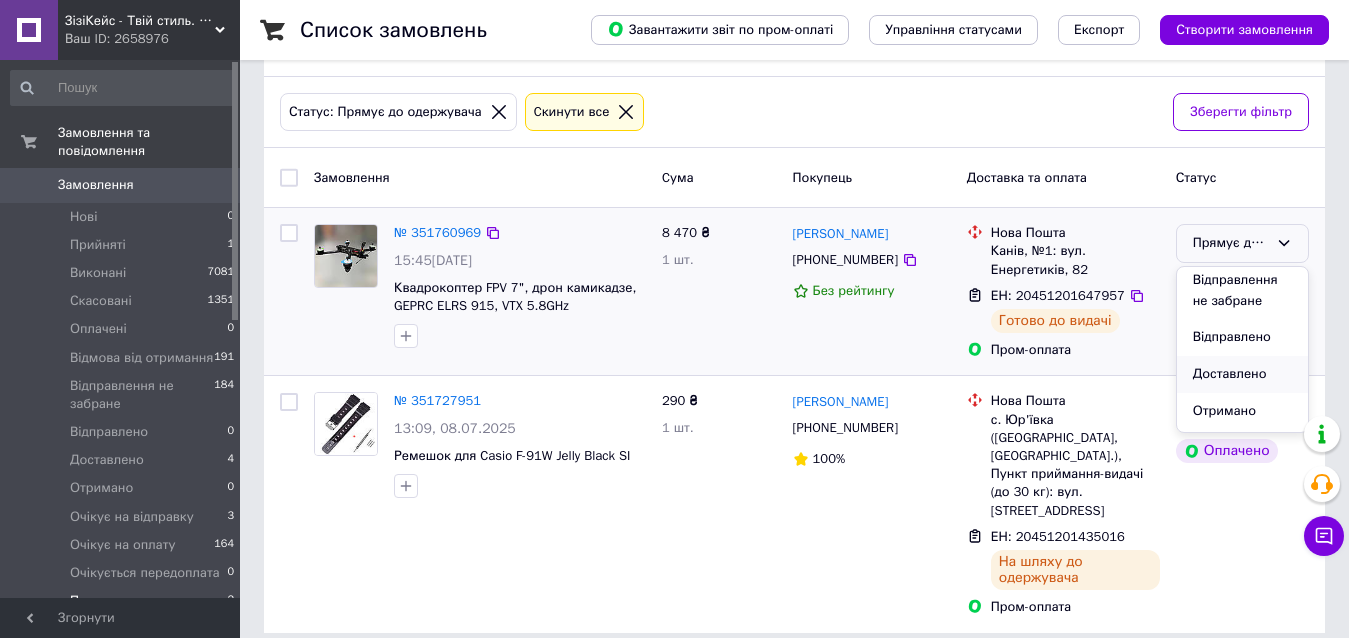 scroll, scrollTop: 218, scrollLeft: 0, axis: vertical 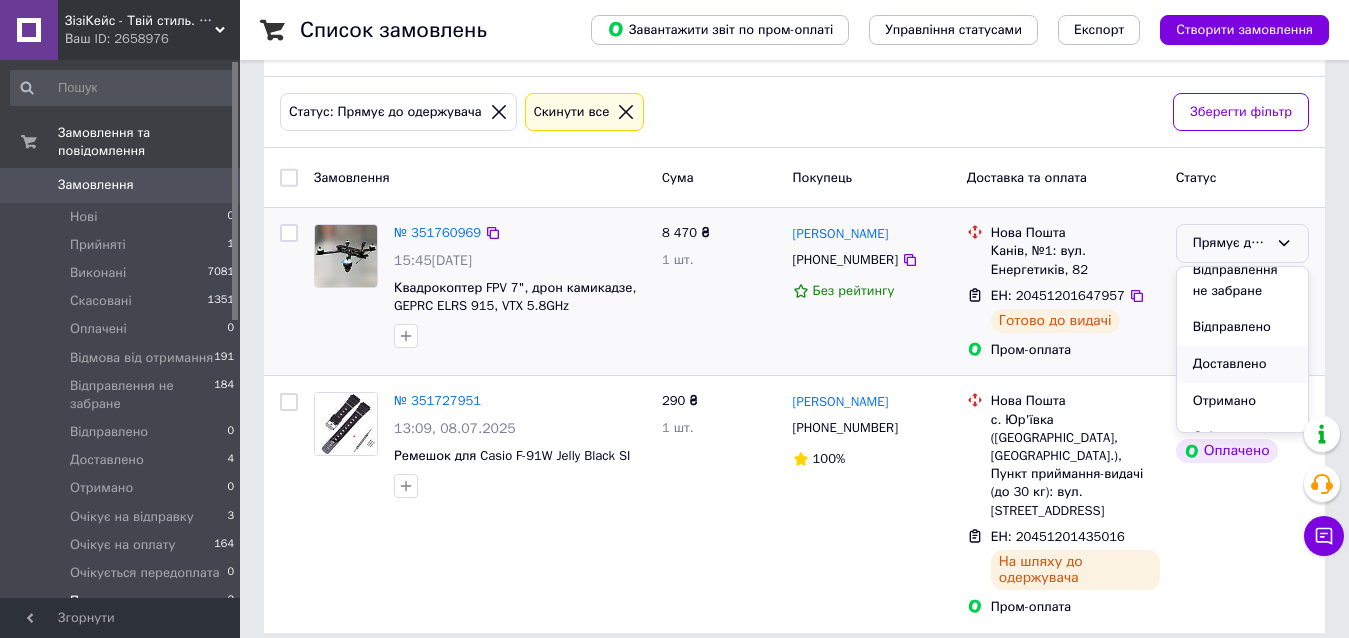 click on "Доставлено" at bounding box center (1242, 364) 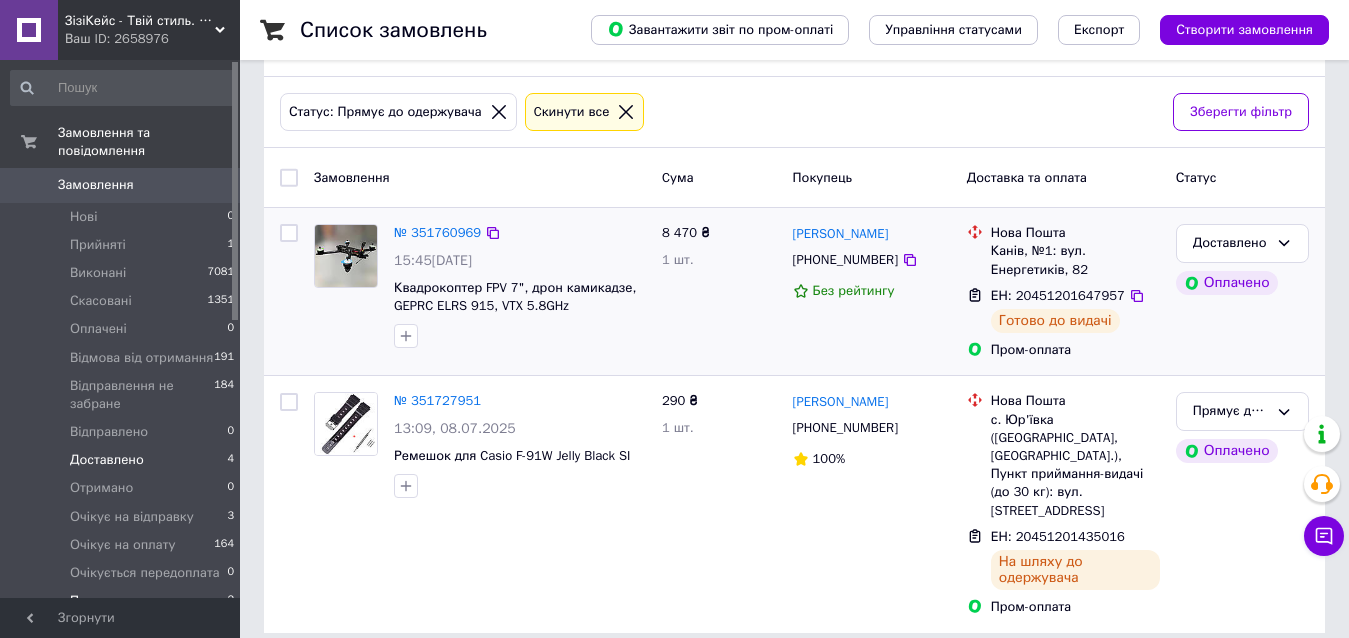 click on "Доставлено" at bounding box center [107, 460] 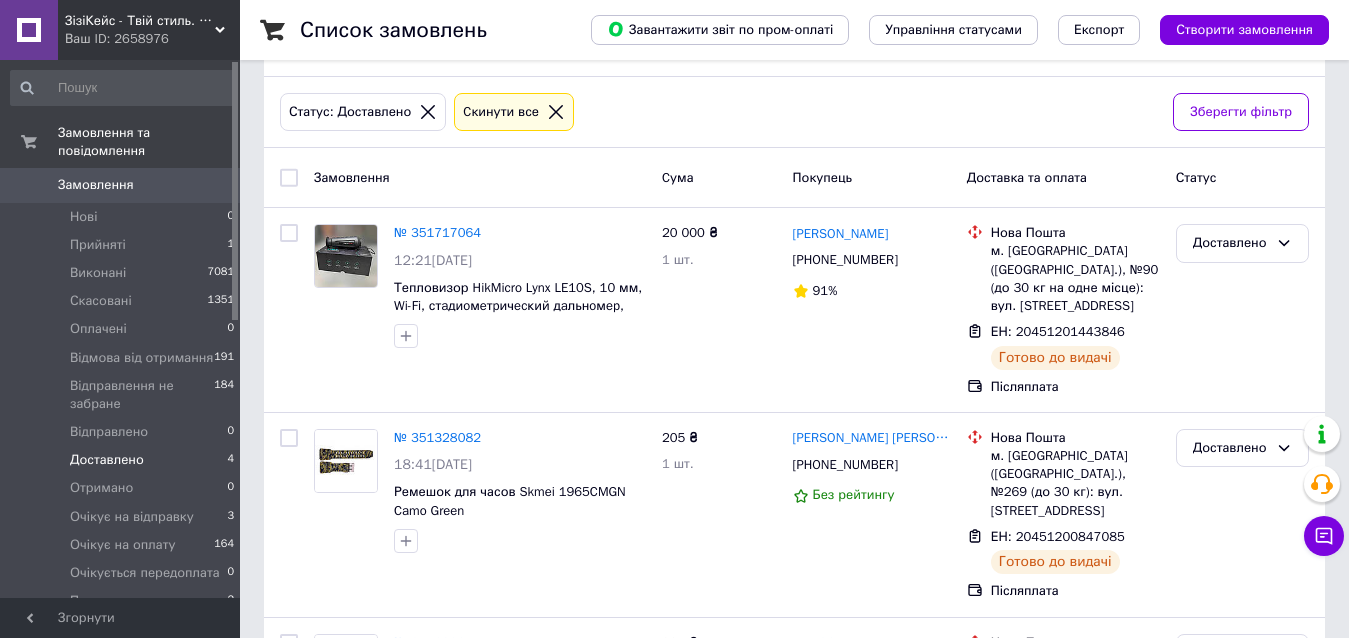 scroll, scrollTop: 0, scrollLeft: 0, axis: both 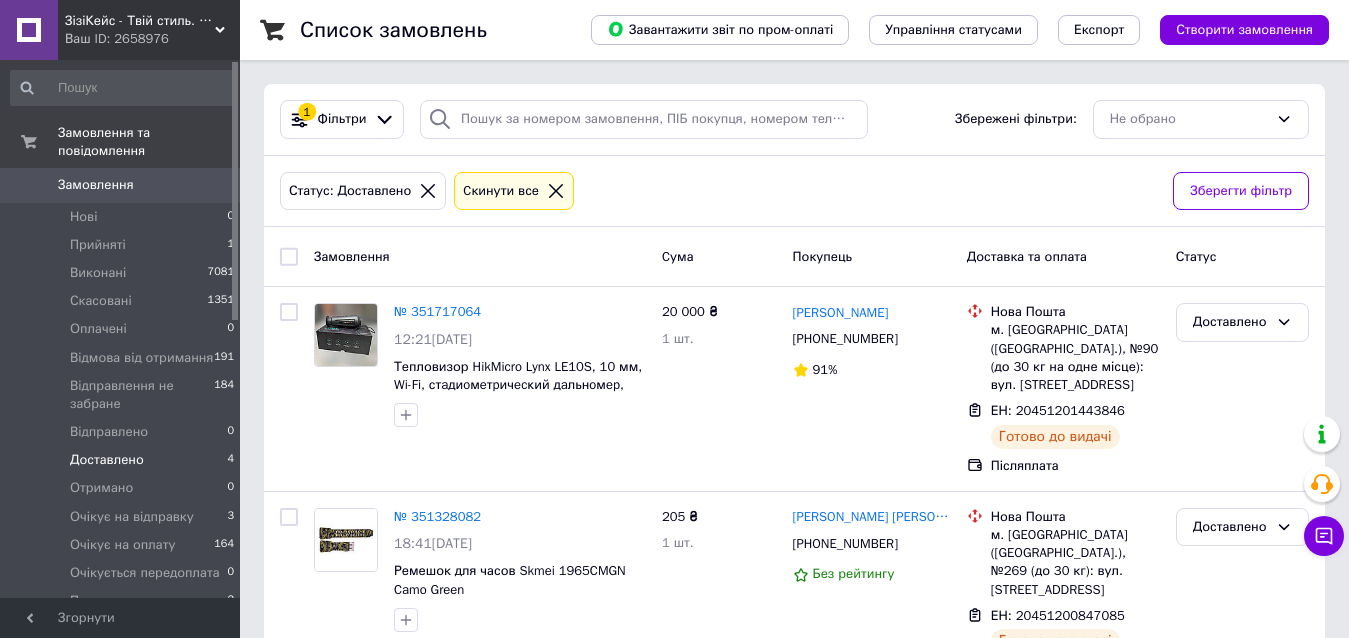 click on "Доставлено" at bounding box center [107, 460] 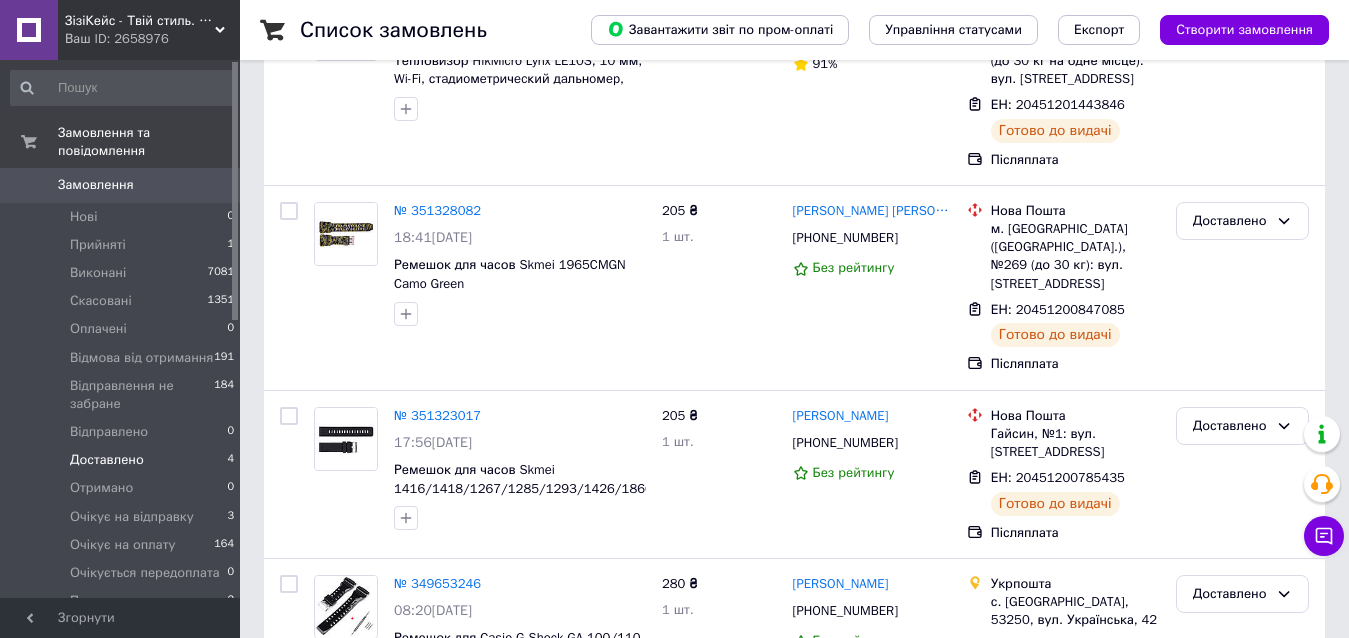 scroll, scrollTop: 382, scrollLeft: 0, axis: vertical 